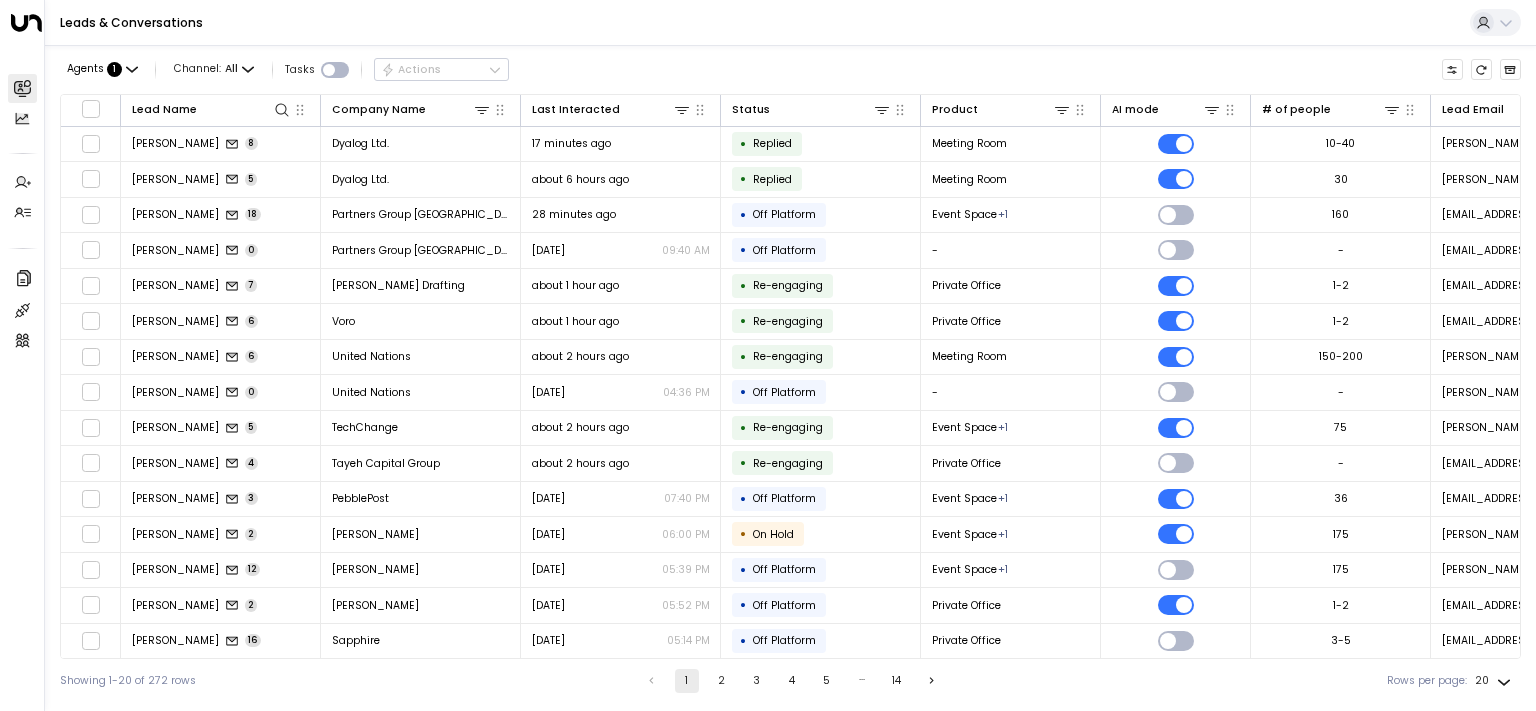 scroll, scrollTop: 0, scrollLeft: 0, axis: both 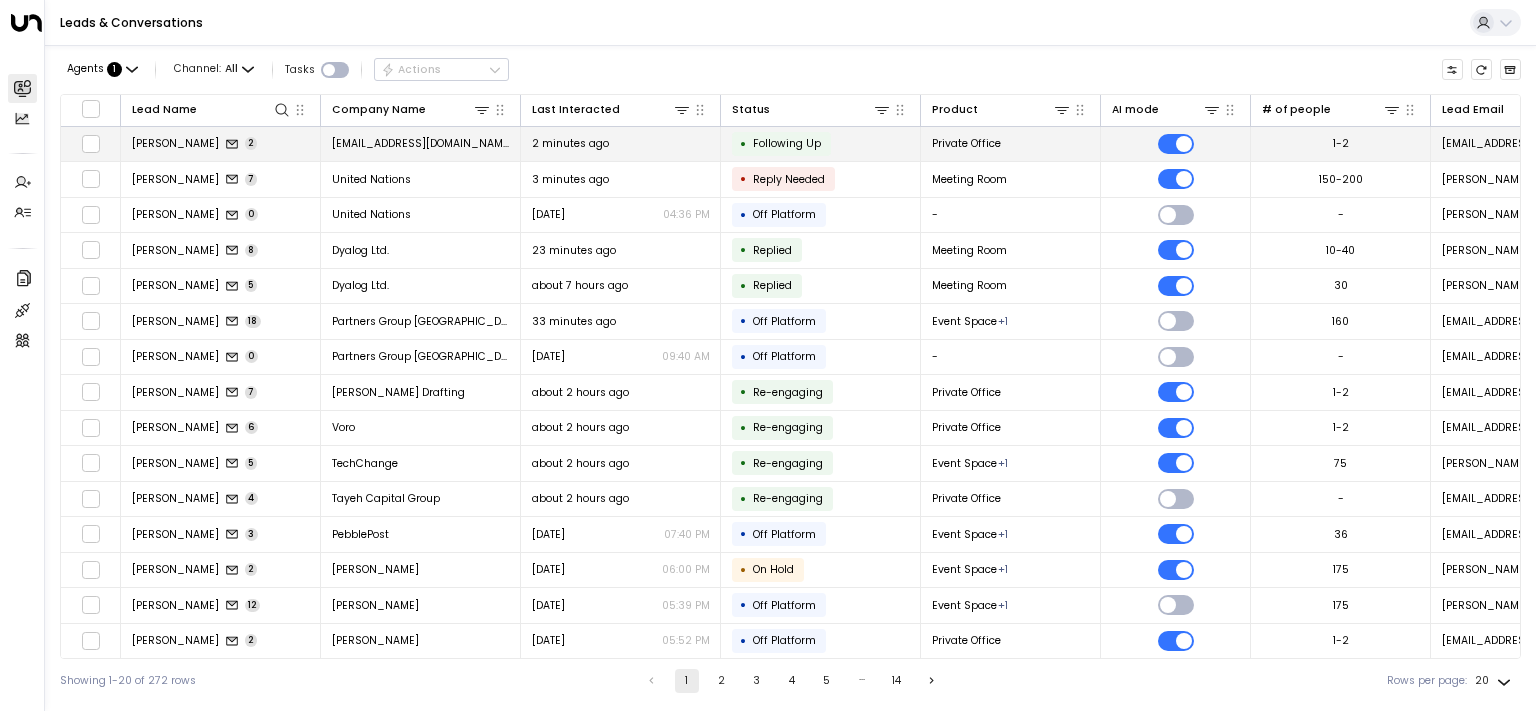 click on "[PERSON_NAME]" at bounding box center (175, 143) 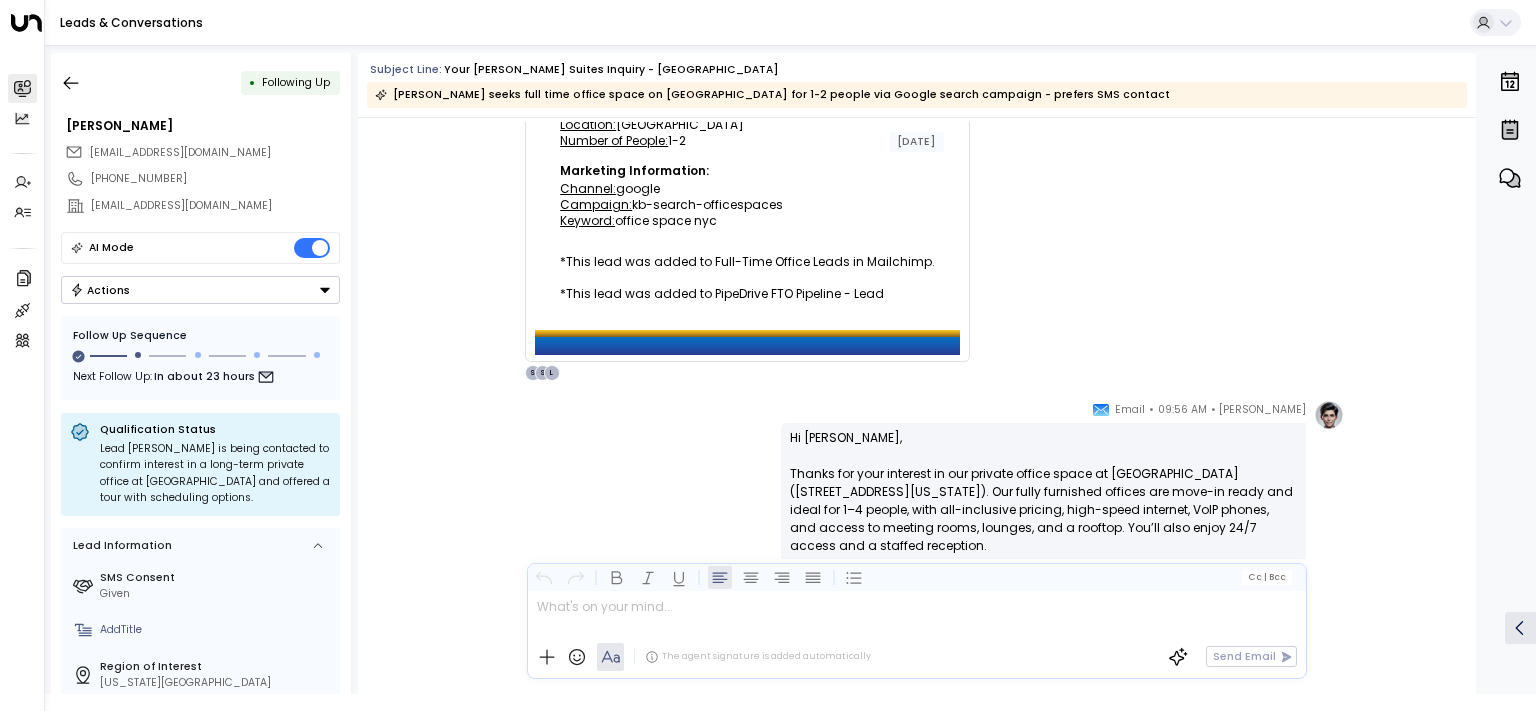 scroll, scrollTop: 0, scrollLeft: 0, axis: both 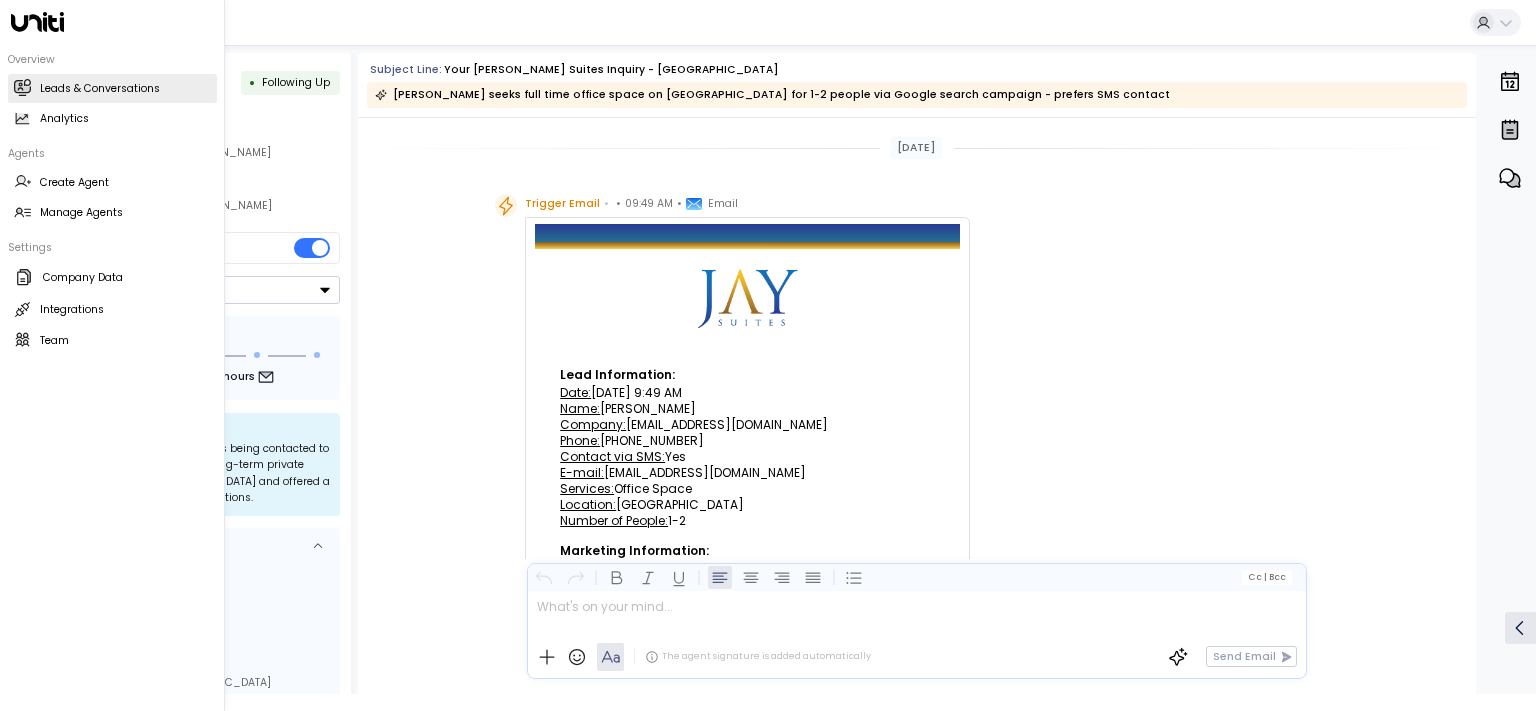 click on "Leads & Conversations" at bounding box center [100, 89] 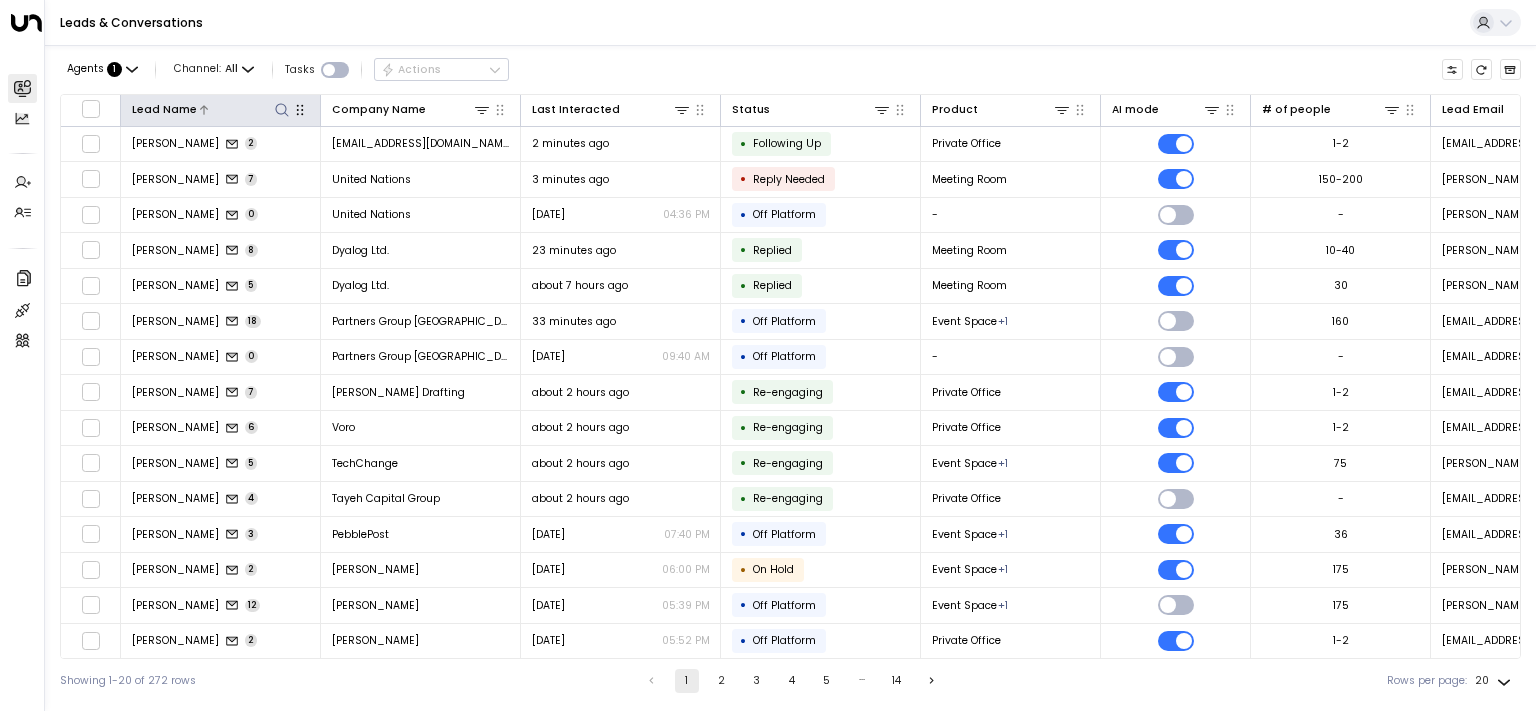 click 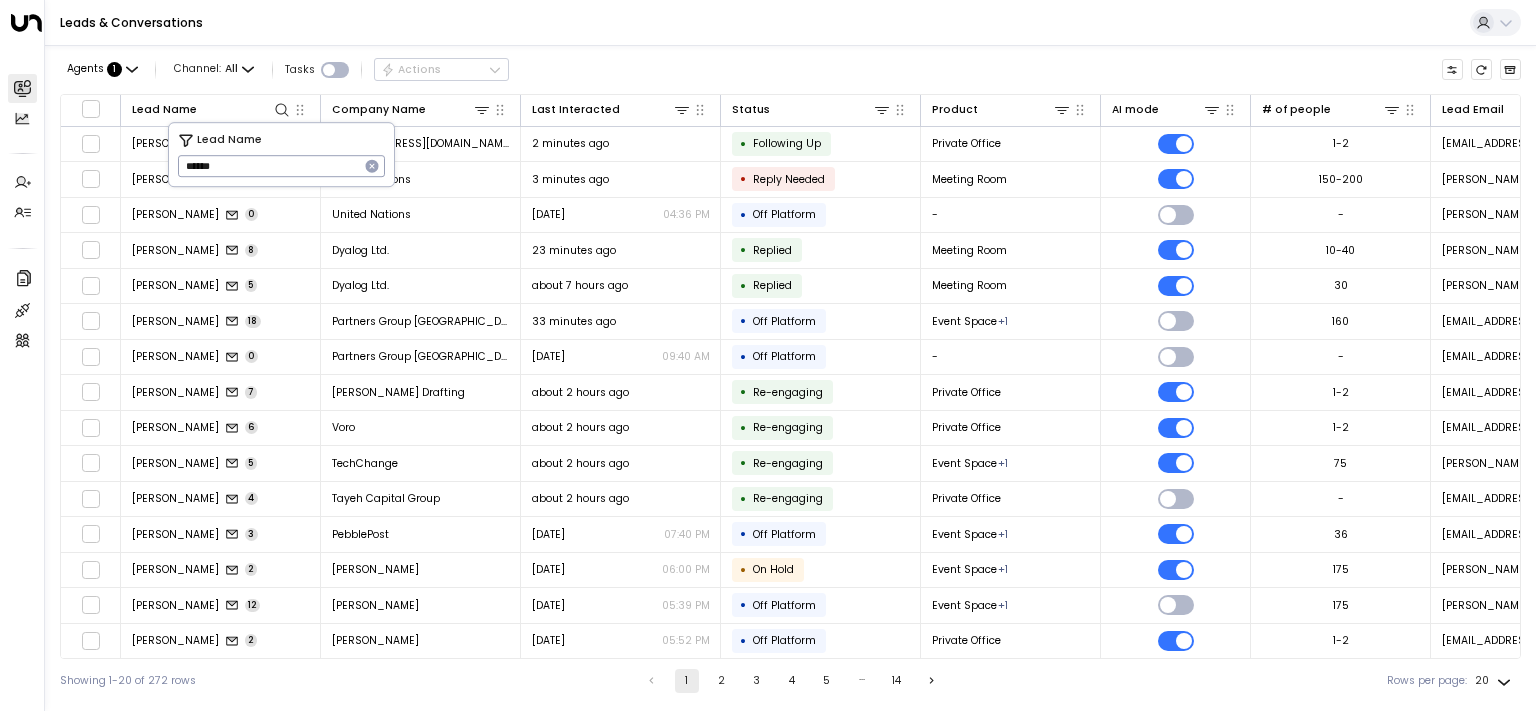 type on "******" 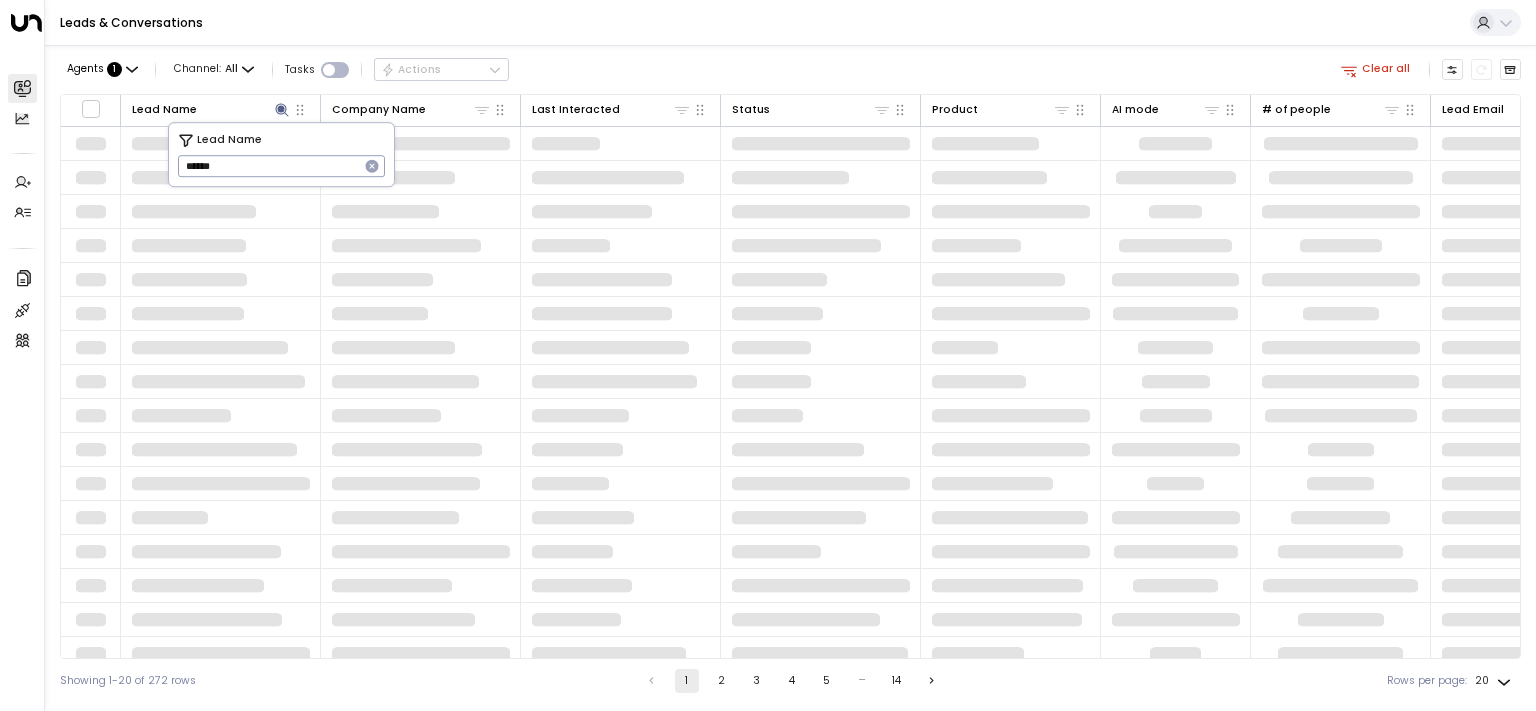 click on "Agents : 1 Channel: All Tasks   Actions Clear all" at bounding box center [790, 70] 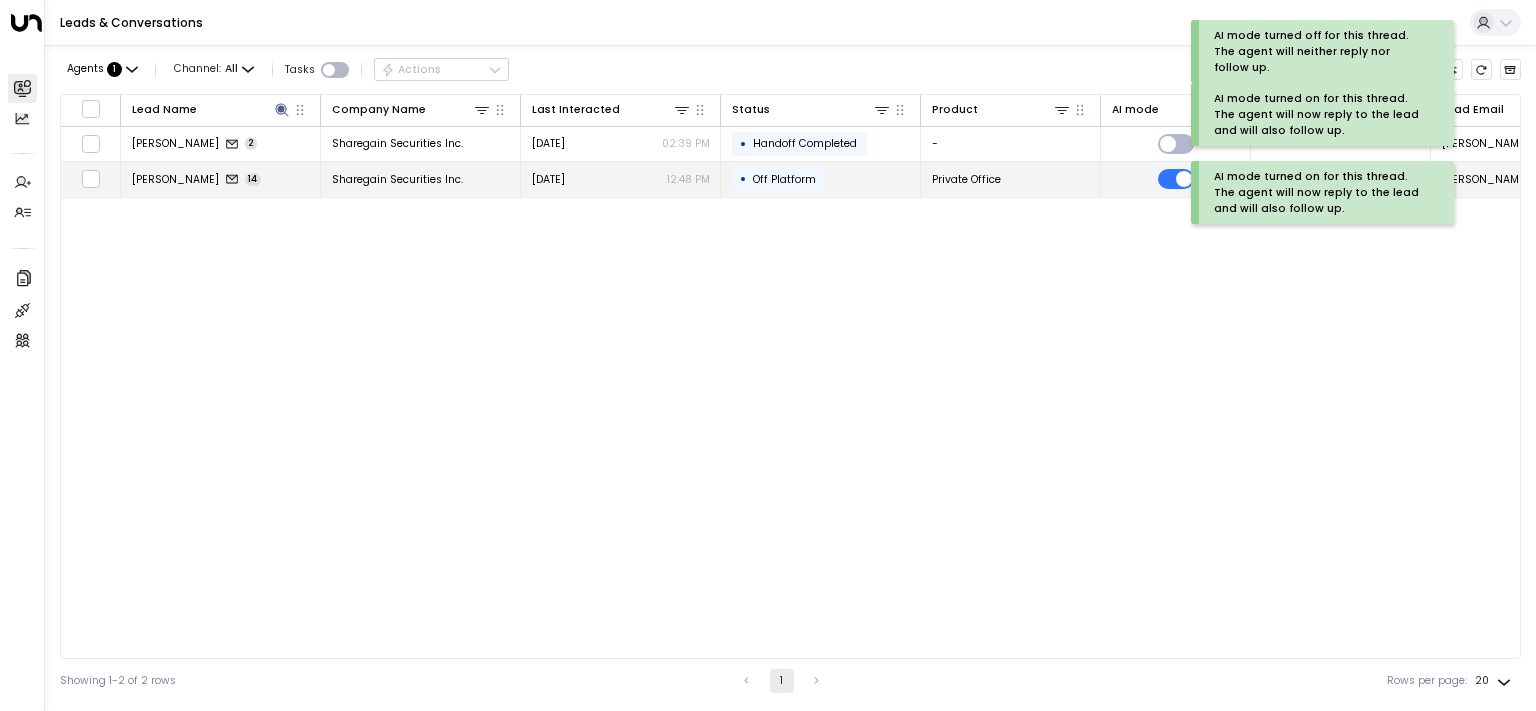 click on "[PERSON_NAME]" at bounding box center (175, 179) 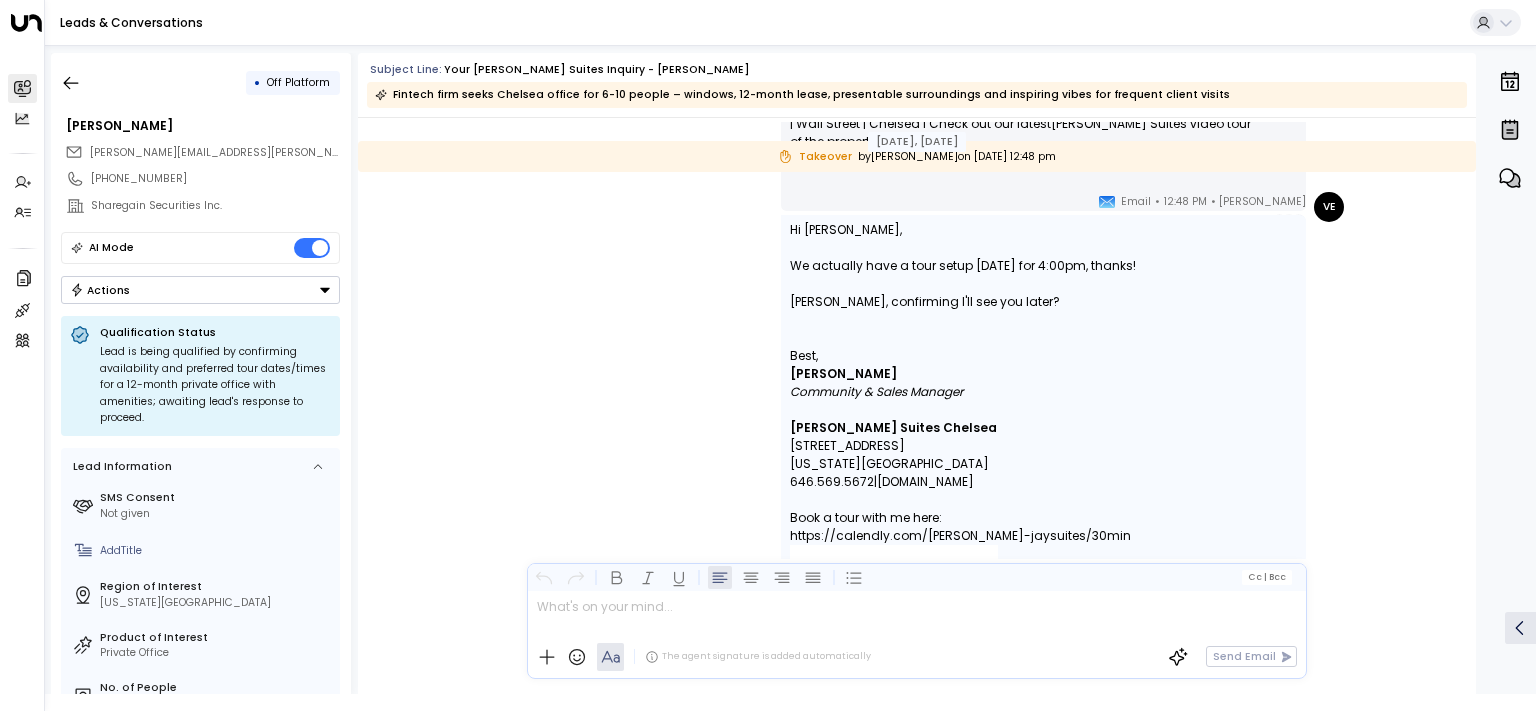 scroll, scrollTop: 10366, scrollLeft: 0, axis: vertical 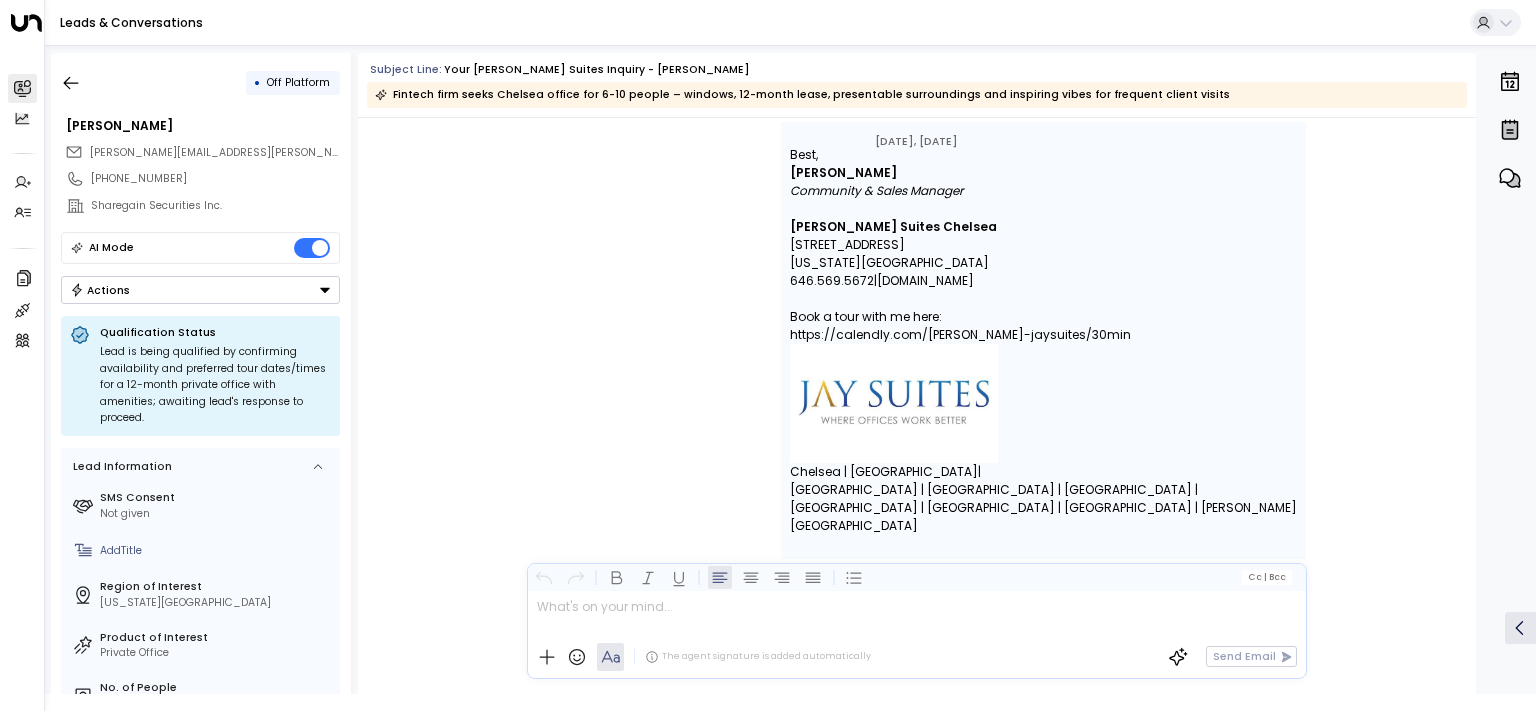click at bounding box center (916, 613) 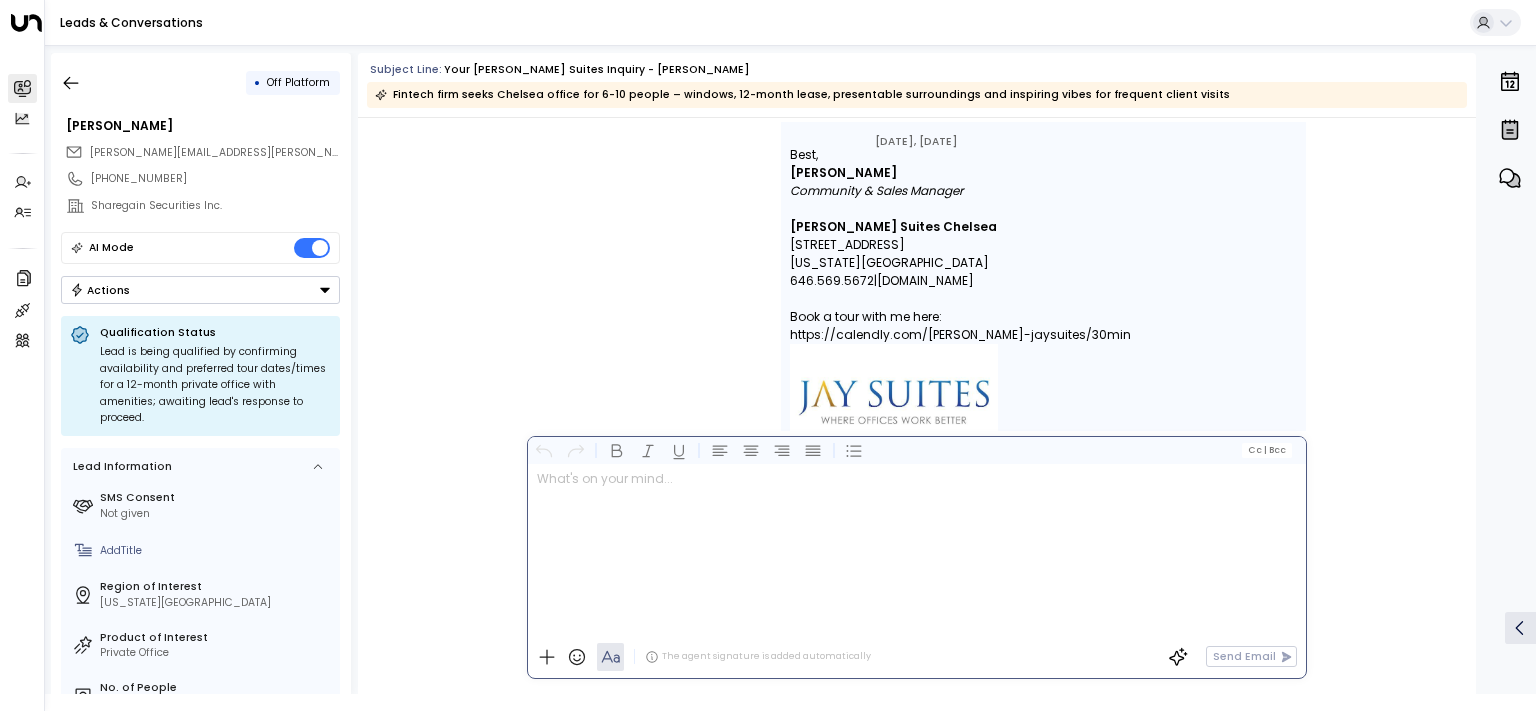 click on "Actions" at bounding box center (200, 290) 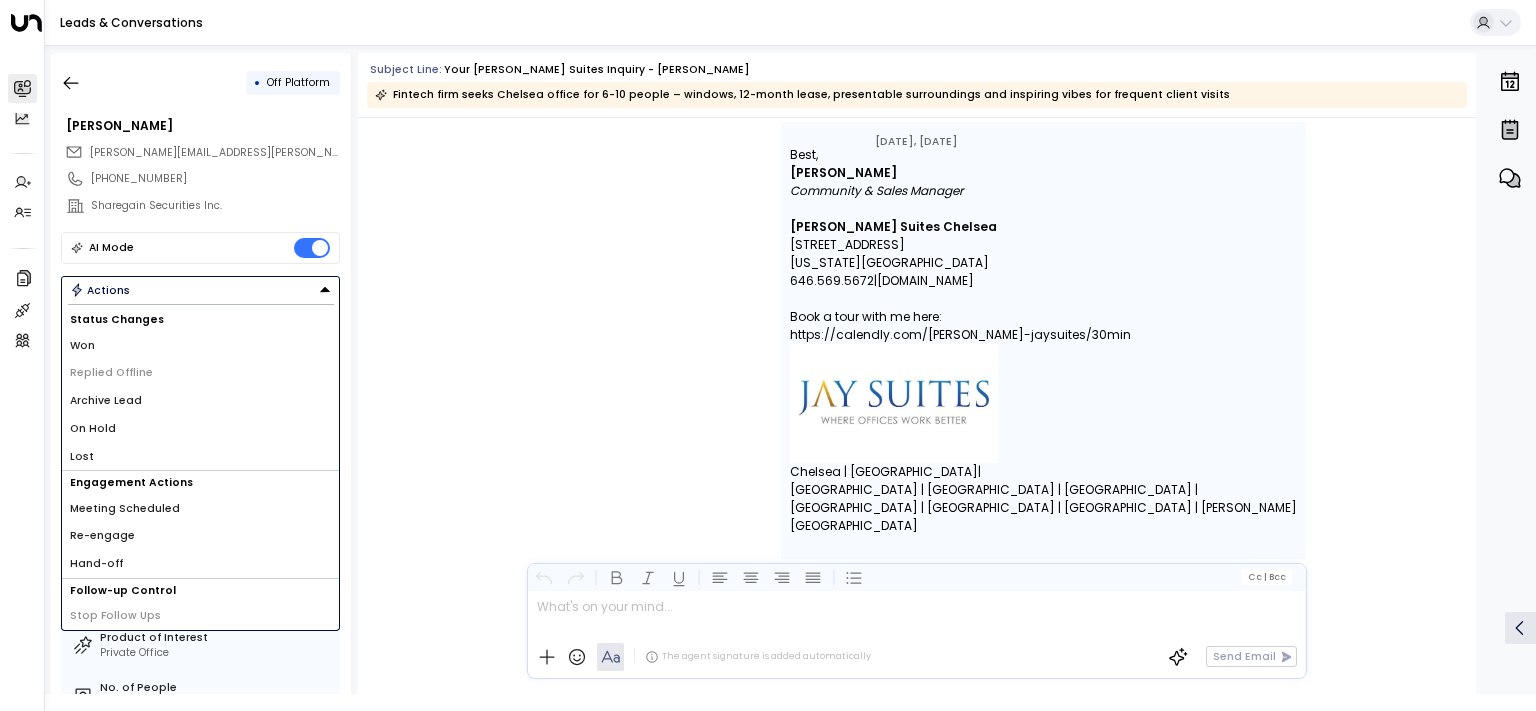 click on "Re-engage" at bounding box center [200, 536] 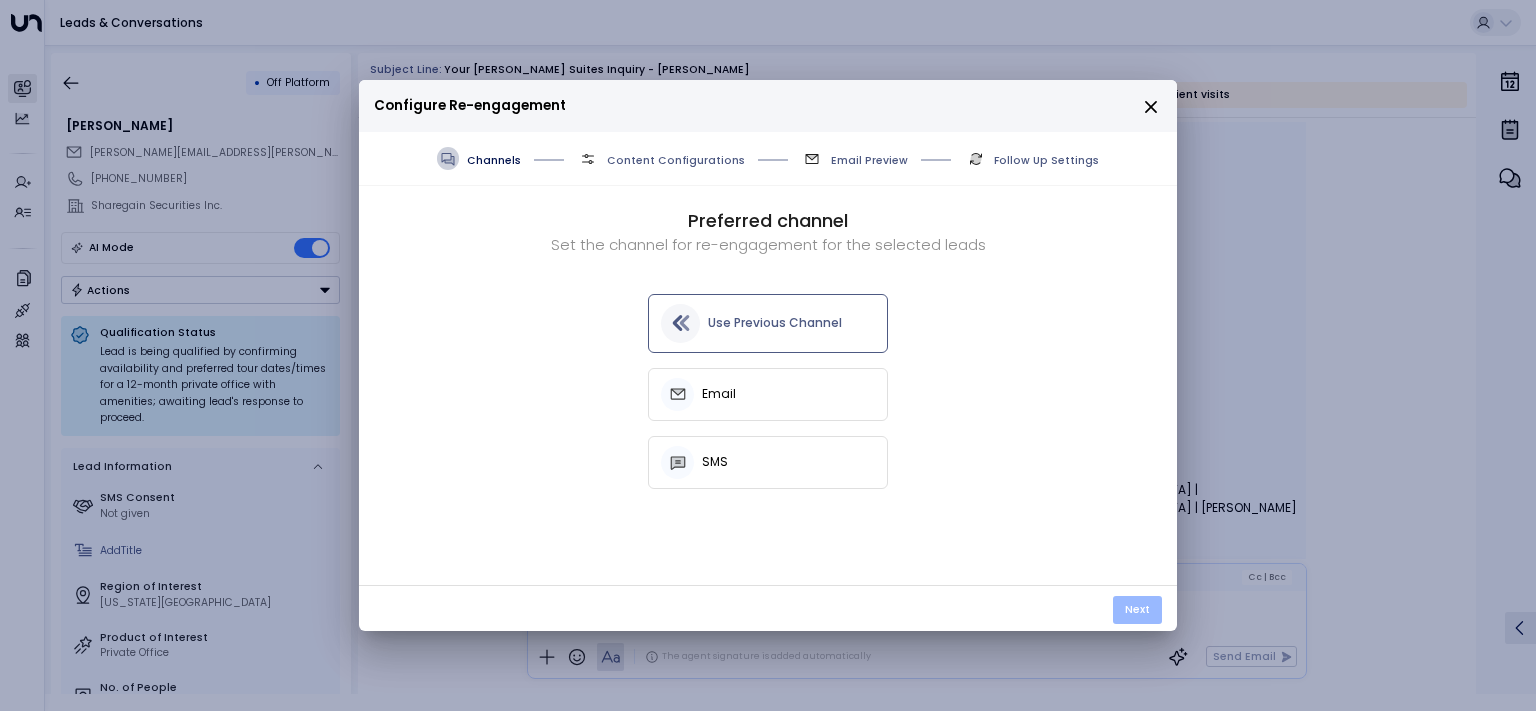 click on "Next" at bounding box center [1137, 610] 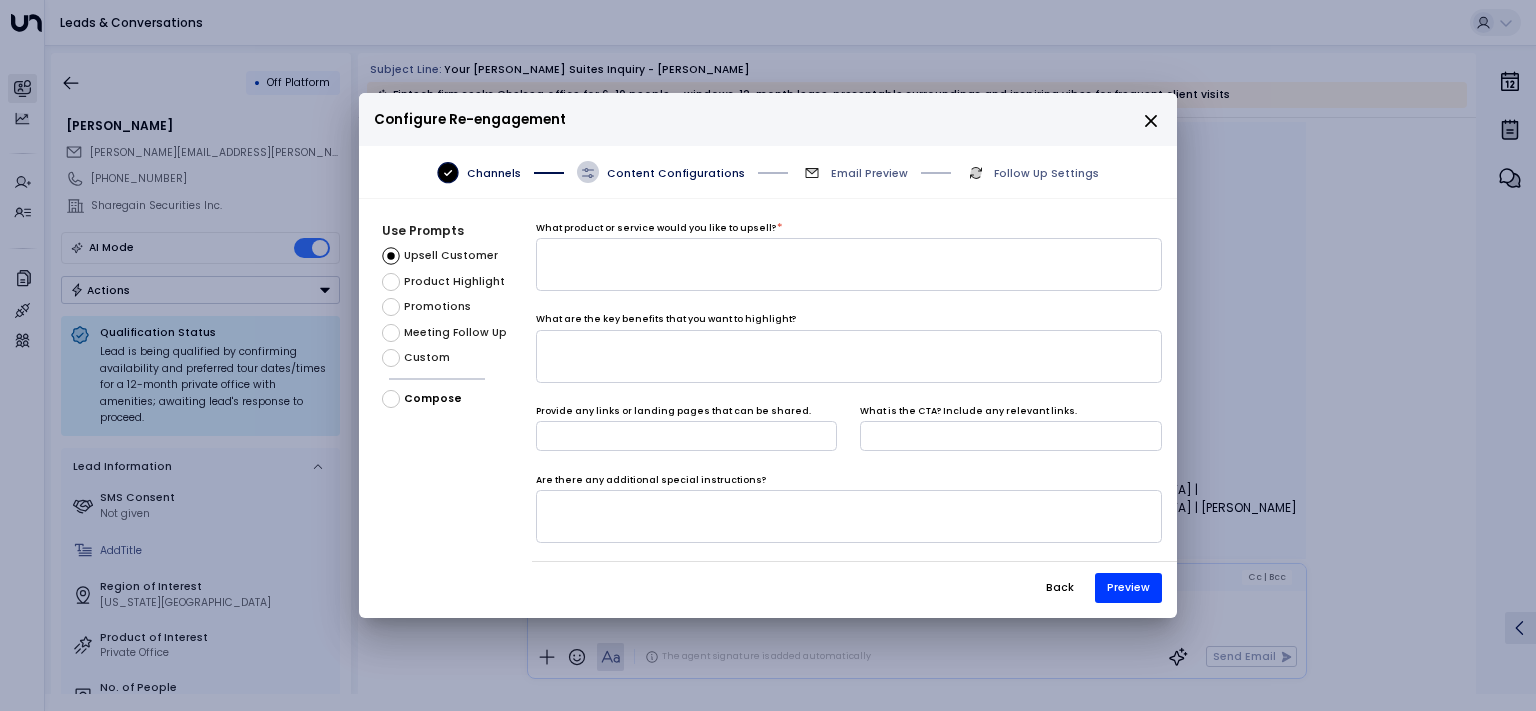 click on "Custom" at bounding box center (427, 358) 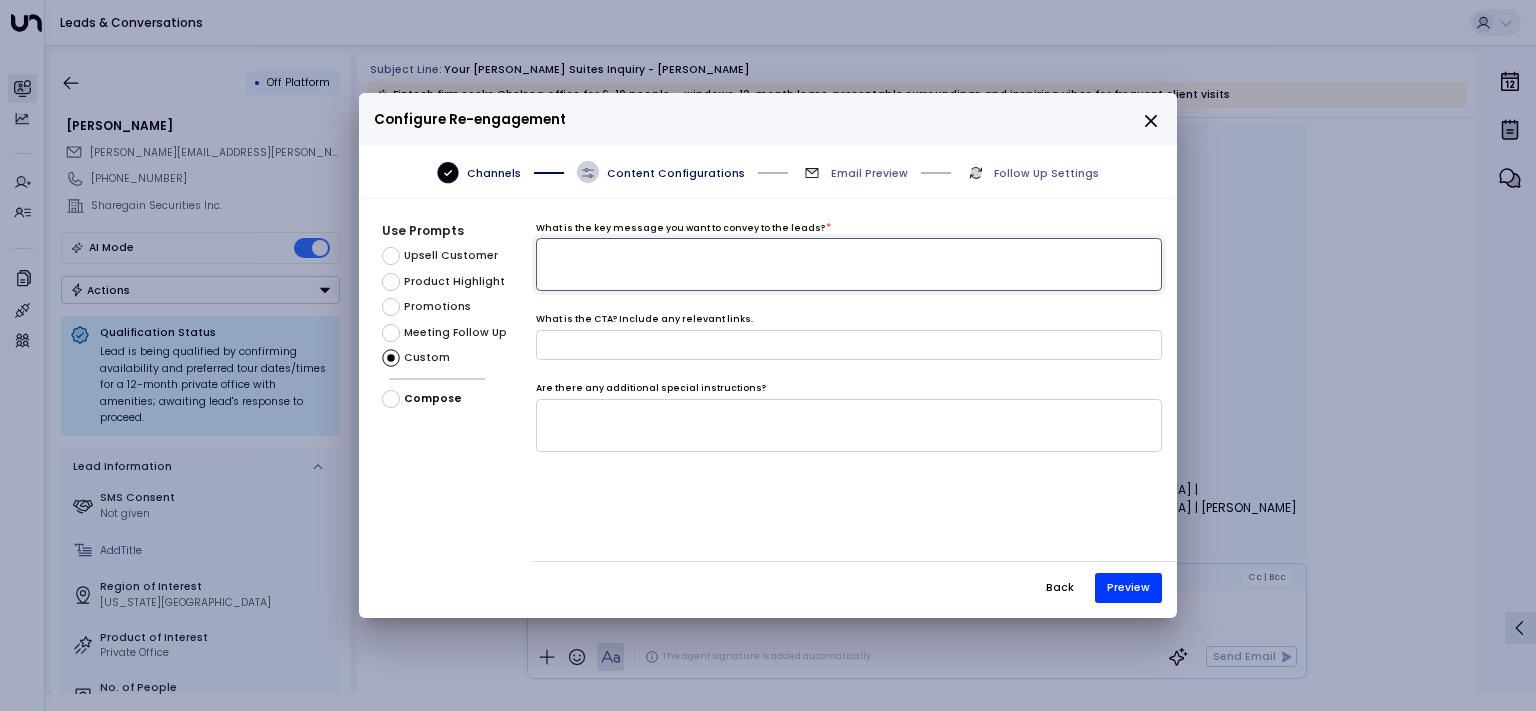 click at bounding box center [849, 264] 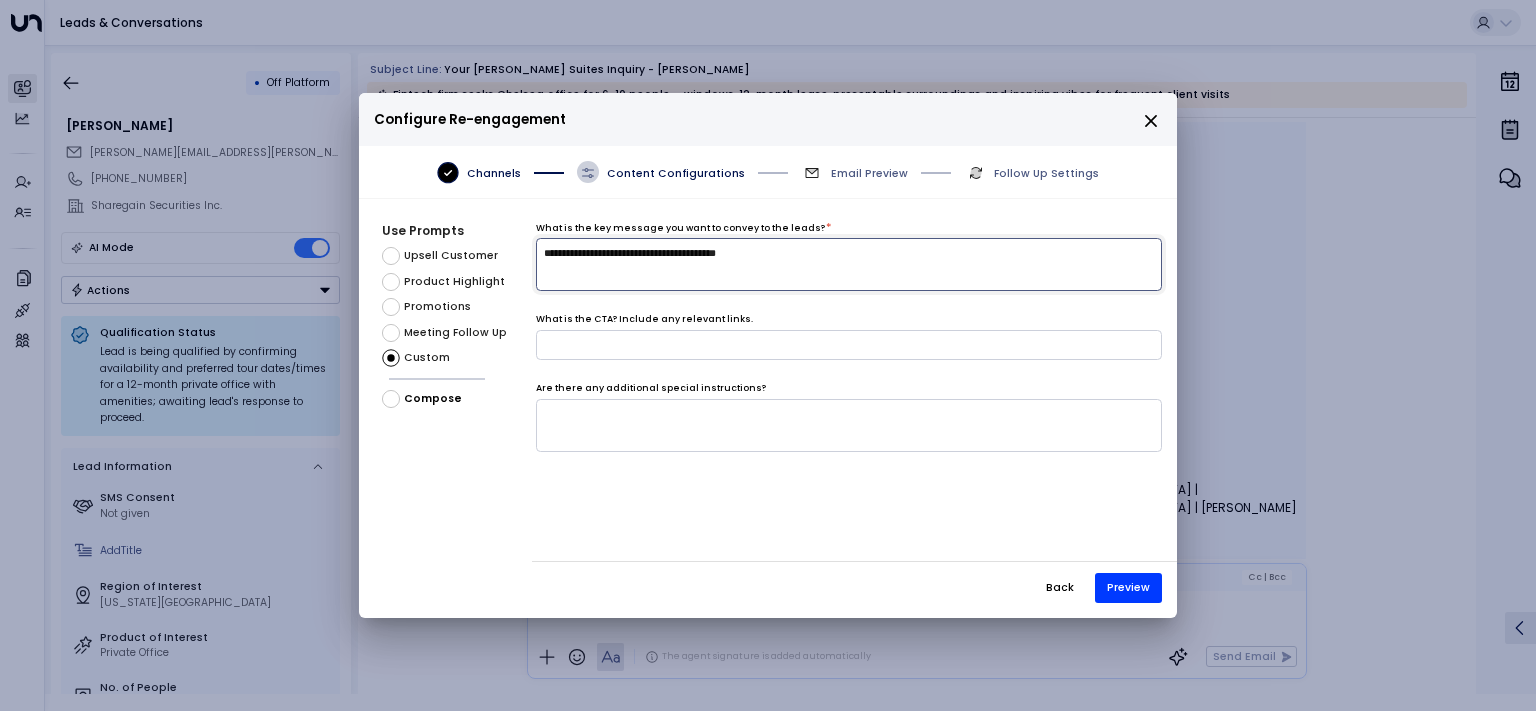 type on "**********" 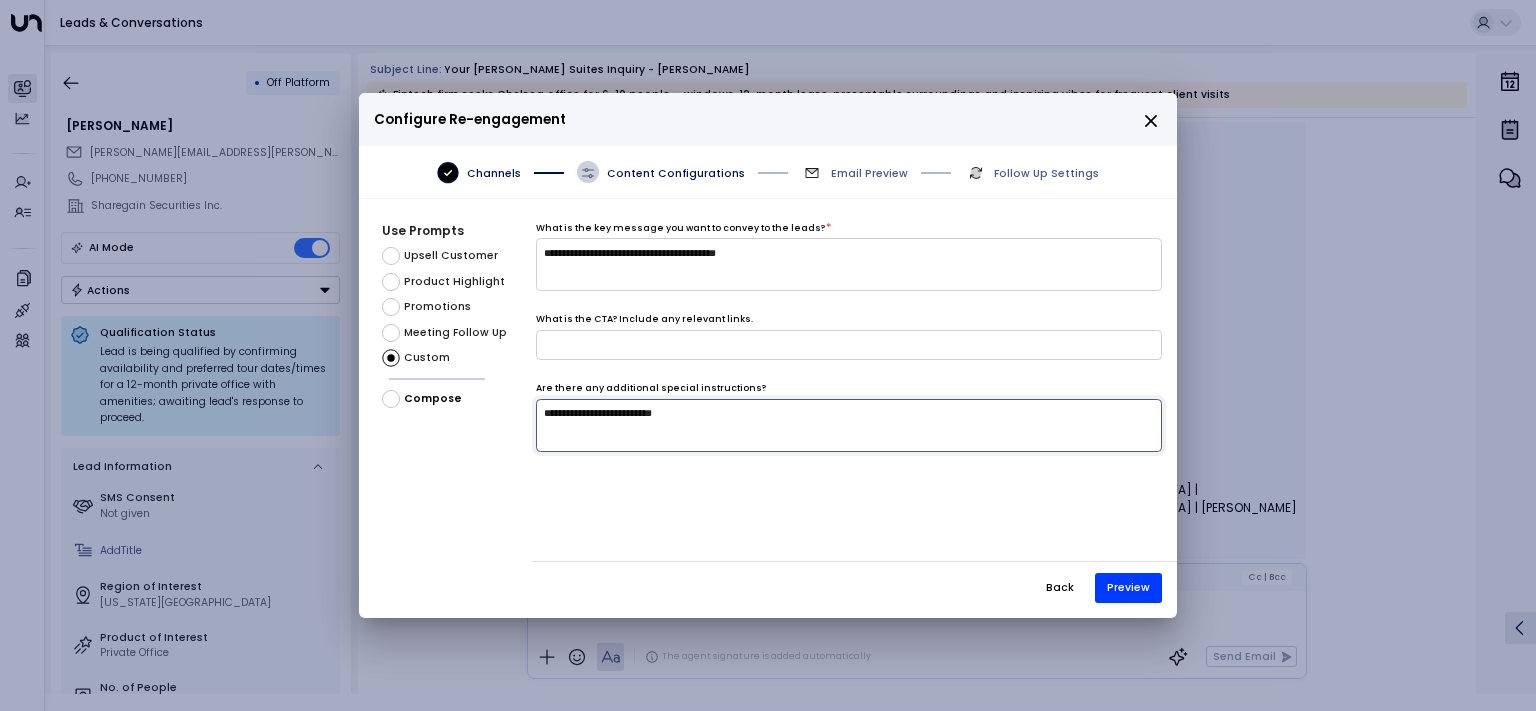 type on "**********" 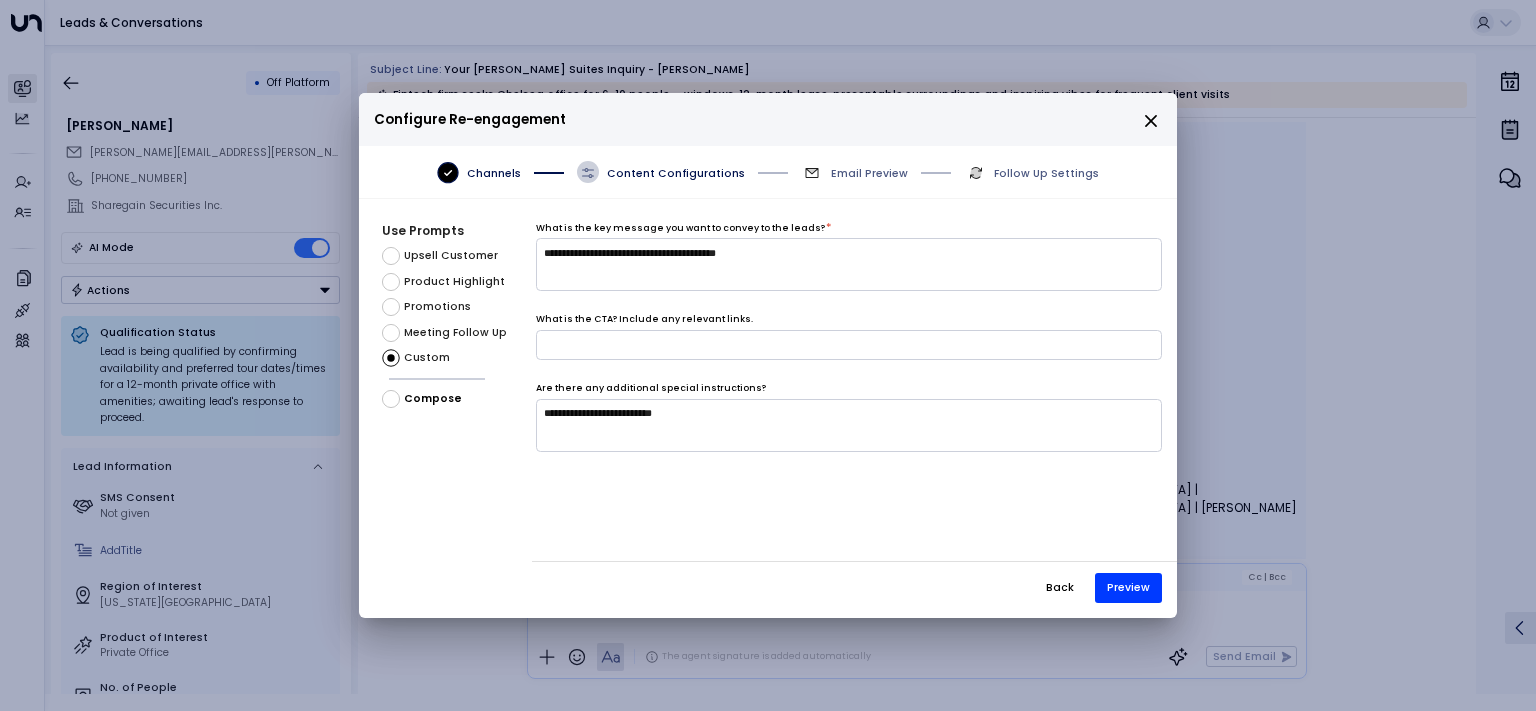 click on "**********" at bounding box center [854, 416] 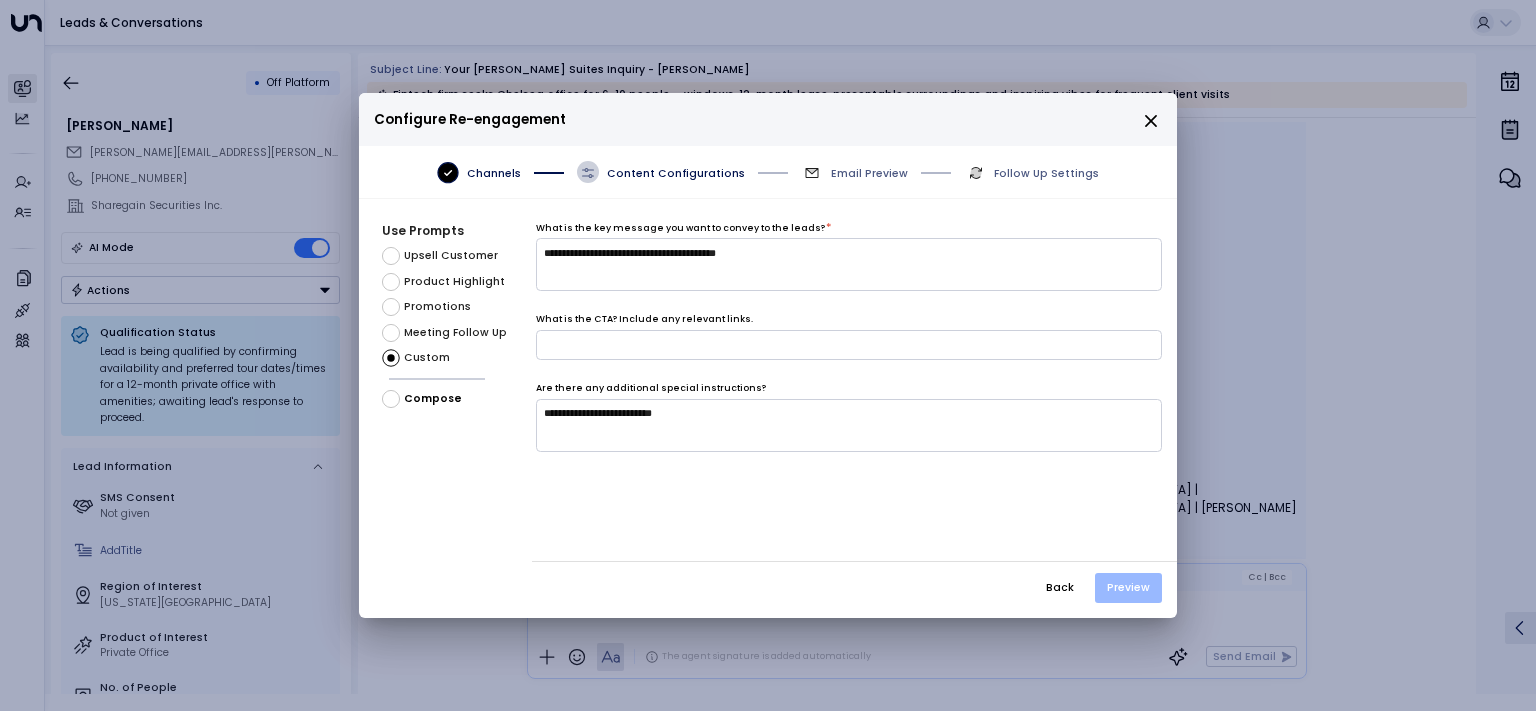 click on "Preview" at bounding box center [1128, 588] 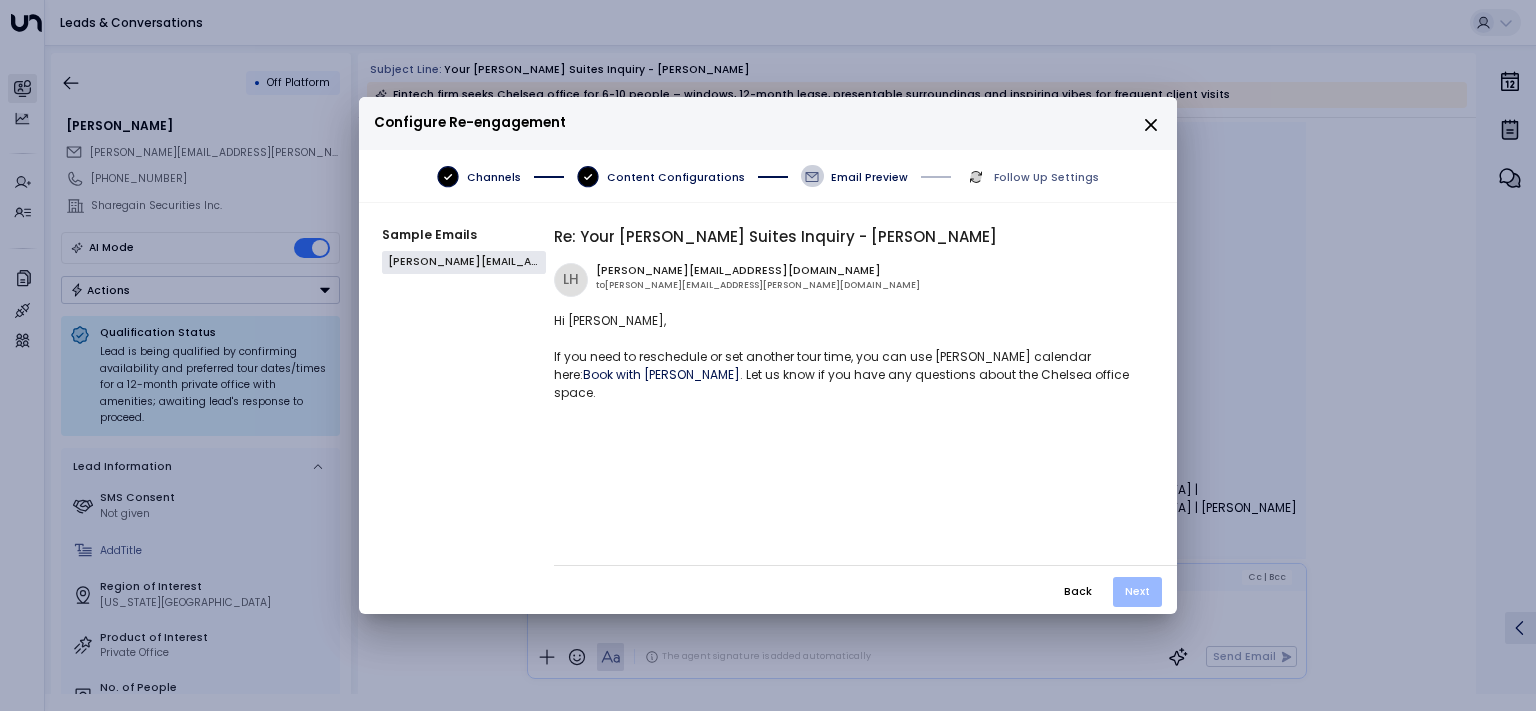 click on "Next" at bounding box center (1137, 592) 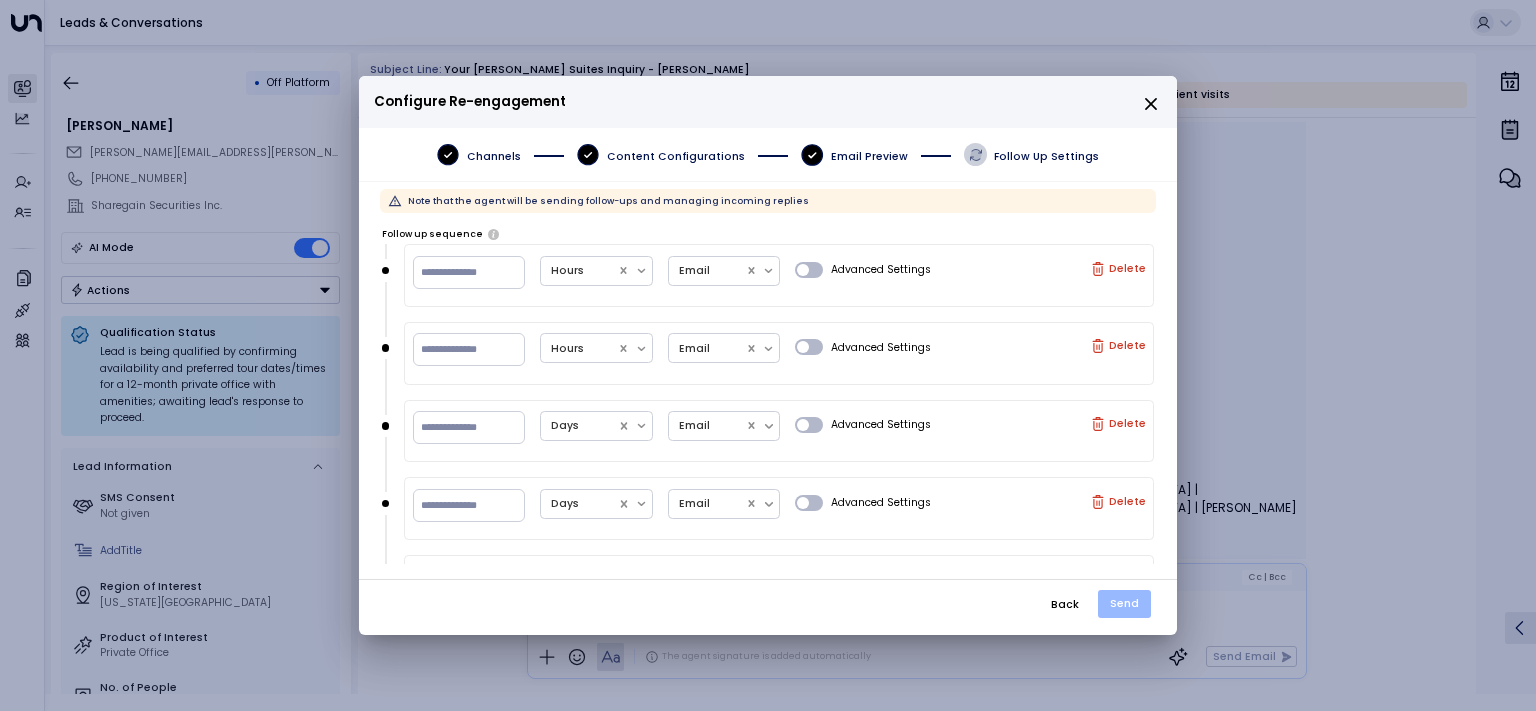 click on "Send" at bounding box center (1124, 604) 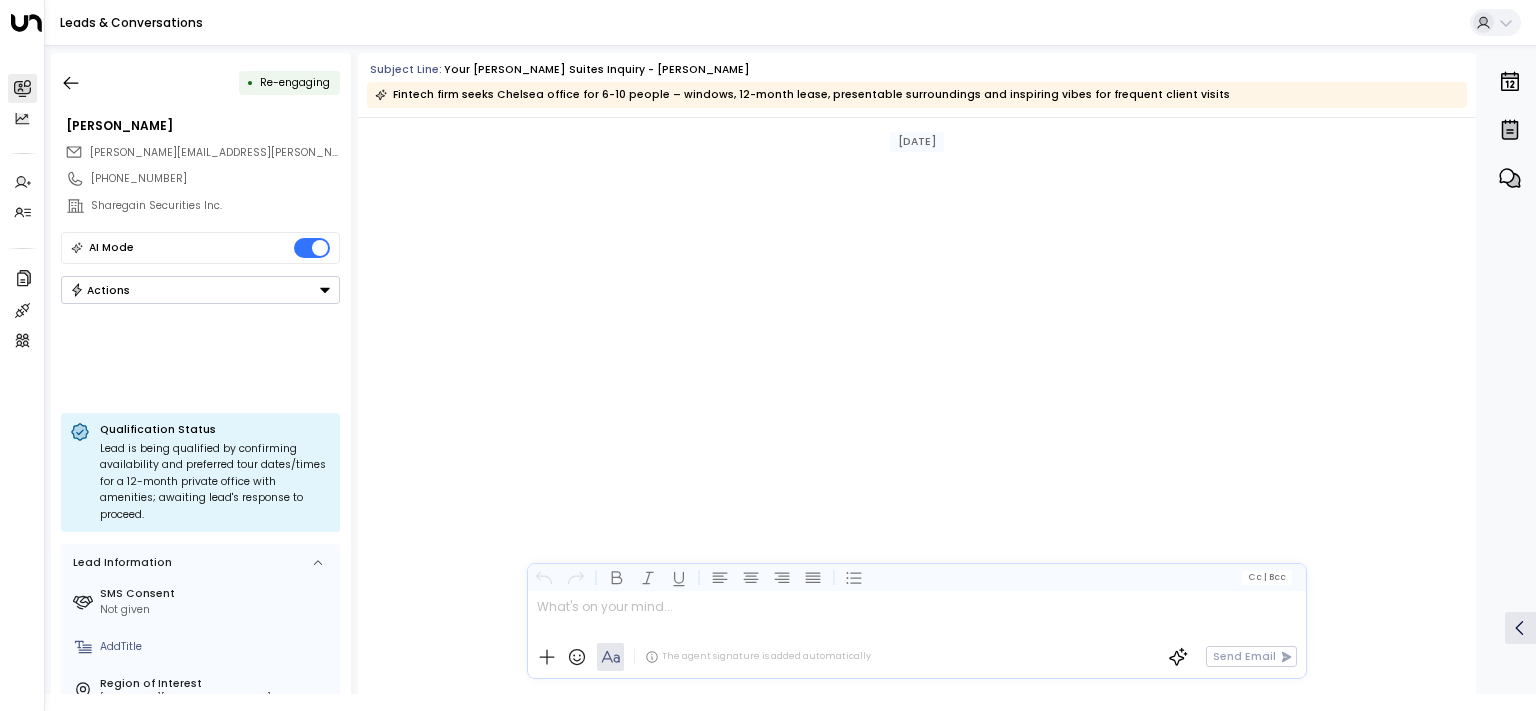 scroll, scrollTop: 10901, scrollLeft: 0, axis: vertical 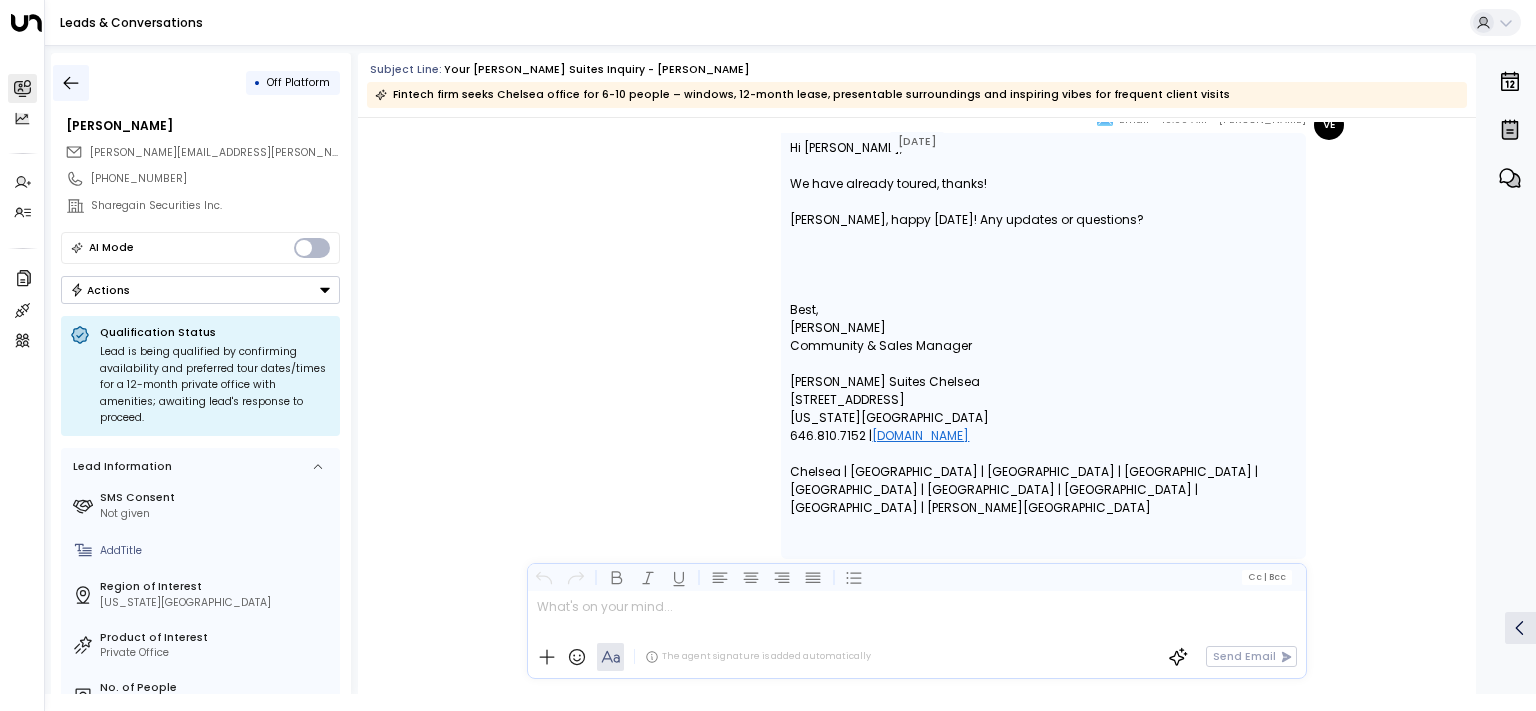 click 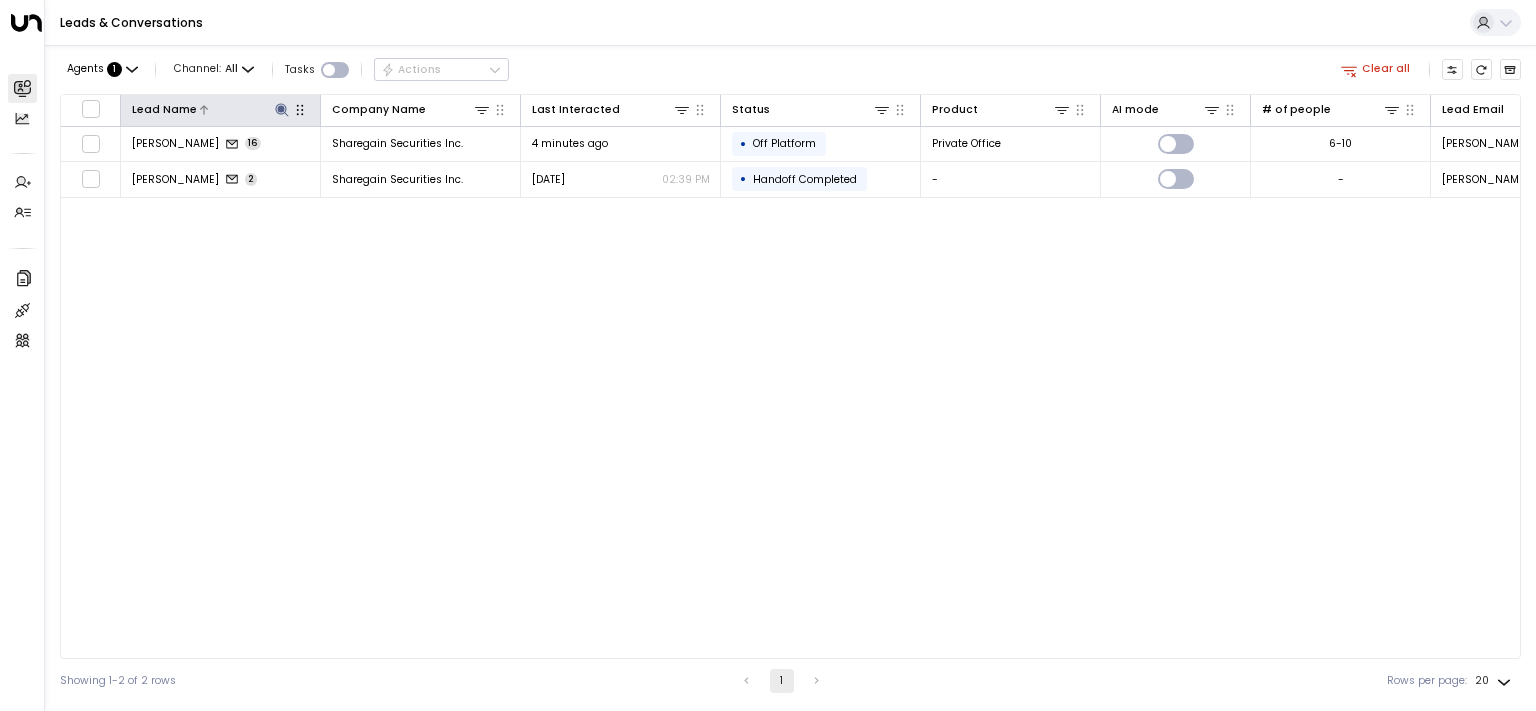 click 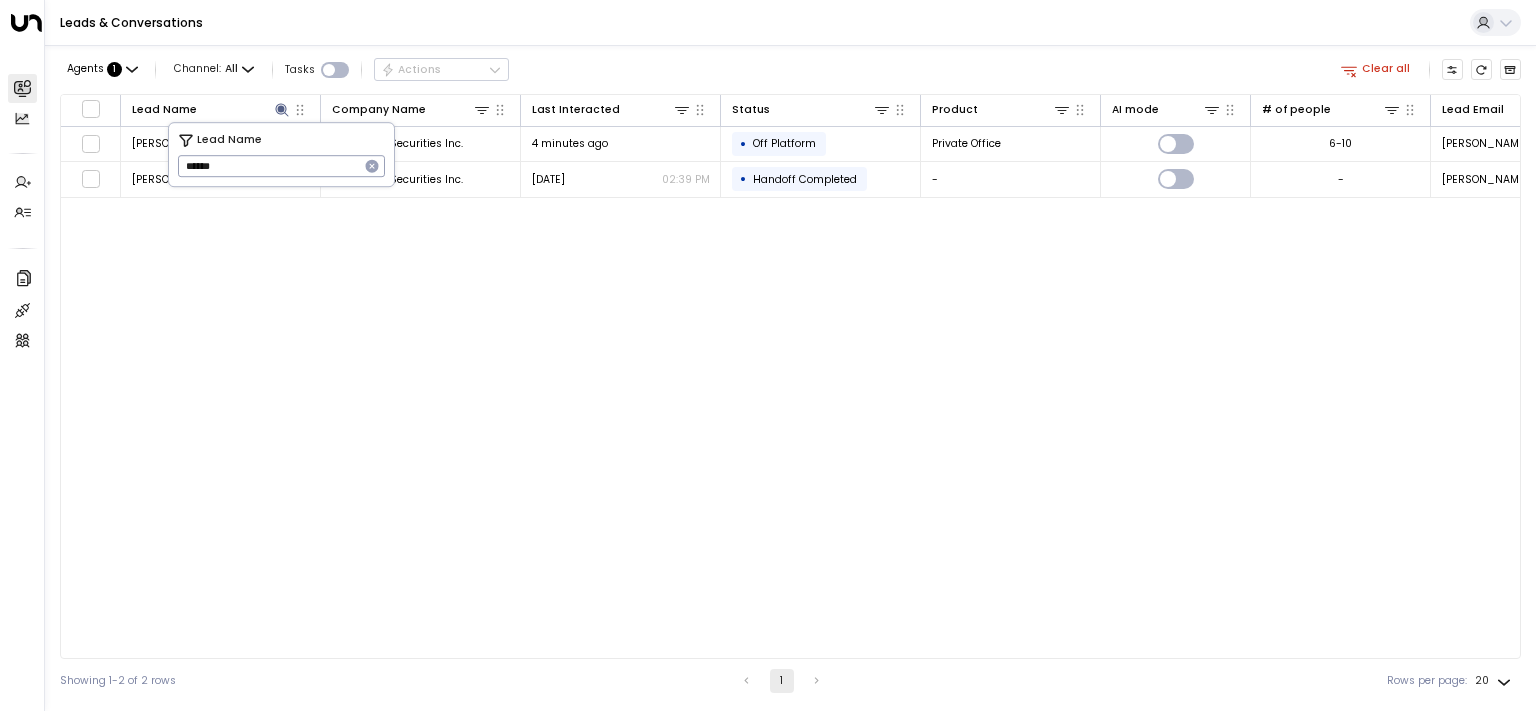 type on "*****" 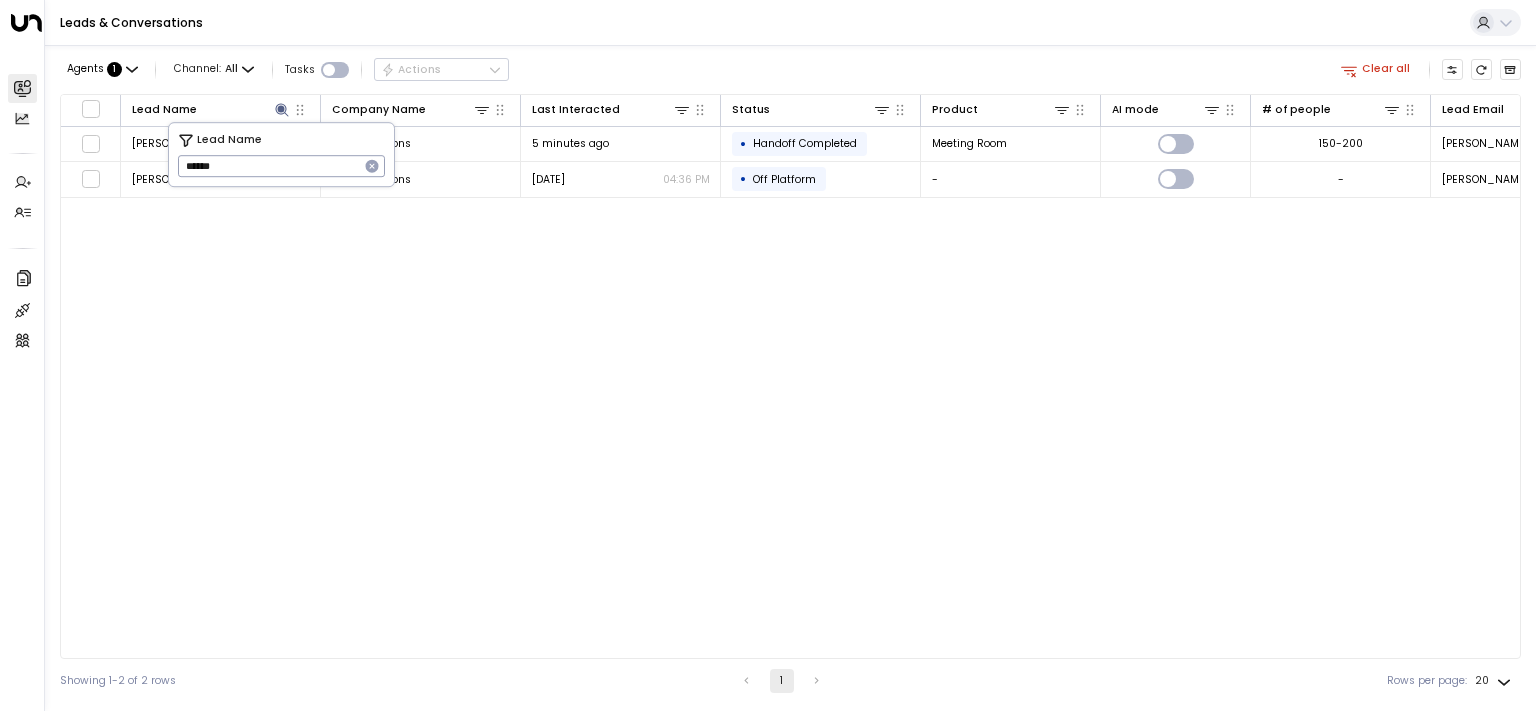 click on "Agents : 1 Channel: All Tasks   Actions Clear all Lead Name Company Name Last Interacted Status Product AI mode # of people Lead Email Phone Location [PERSON_NAME] 8 United Nations 5 minutes ago • Handoff Completed Meeting Room 150-200 [PERSON_NAME][EMAIL_ADDRESS][PERSON_NAME][DOMAIN_NAME] [PHONE_NUMBER] [GEOGRAPHIC_DATA][PERSON_NAME] 0 United Nations [DATE] 04:36 PM • Off Platform - - [PERSON_NAME][EMAIL_ADDRESS][PERSON_NAME][DOMAIN_NAME] [PHONE_NUMBER] - Showing   1-2 of 2   rows 1 Rows per page: 20 **" at bounding box center (790, 374) 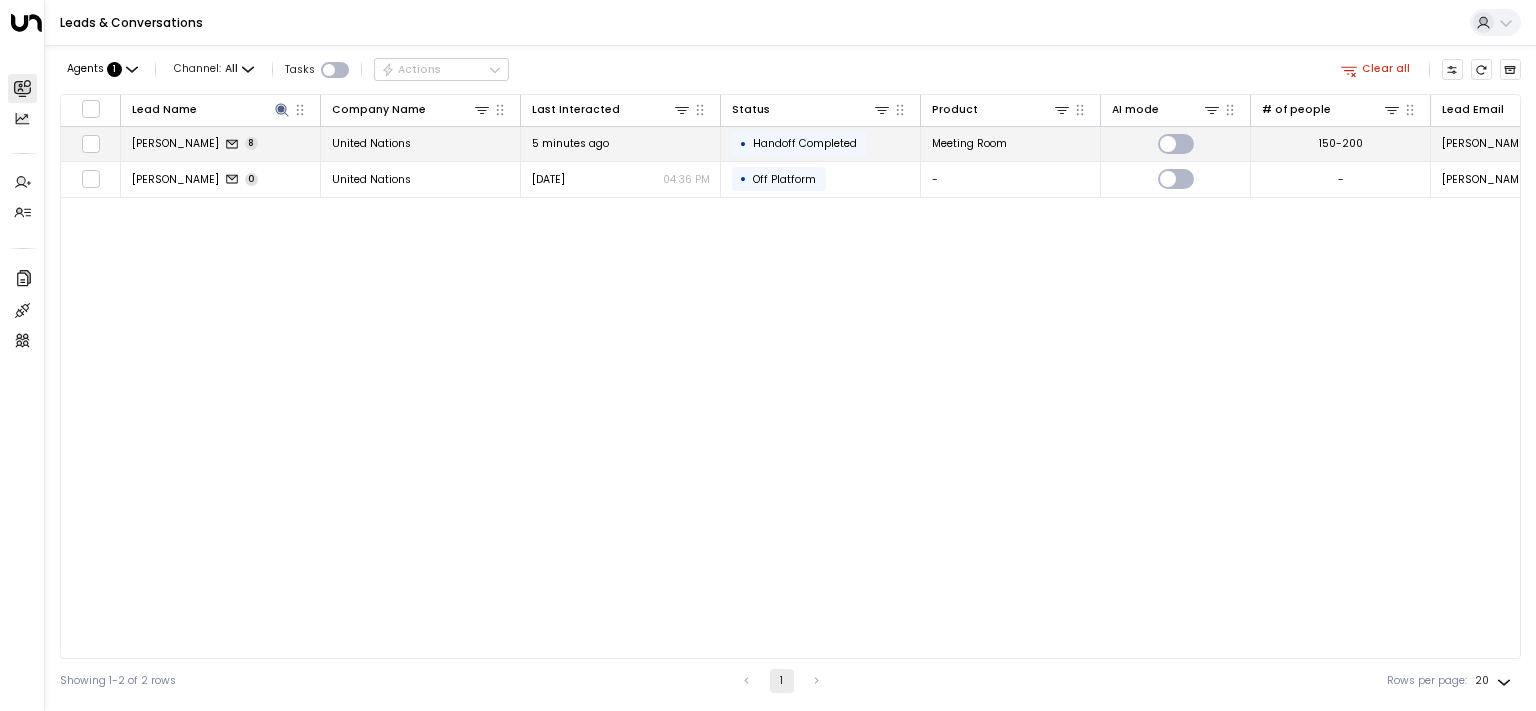 click on "[PERSON_NAME]" at bounding box center [175, 143] 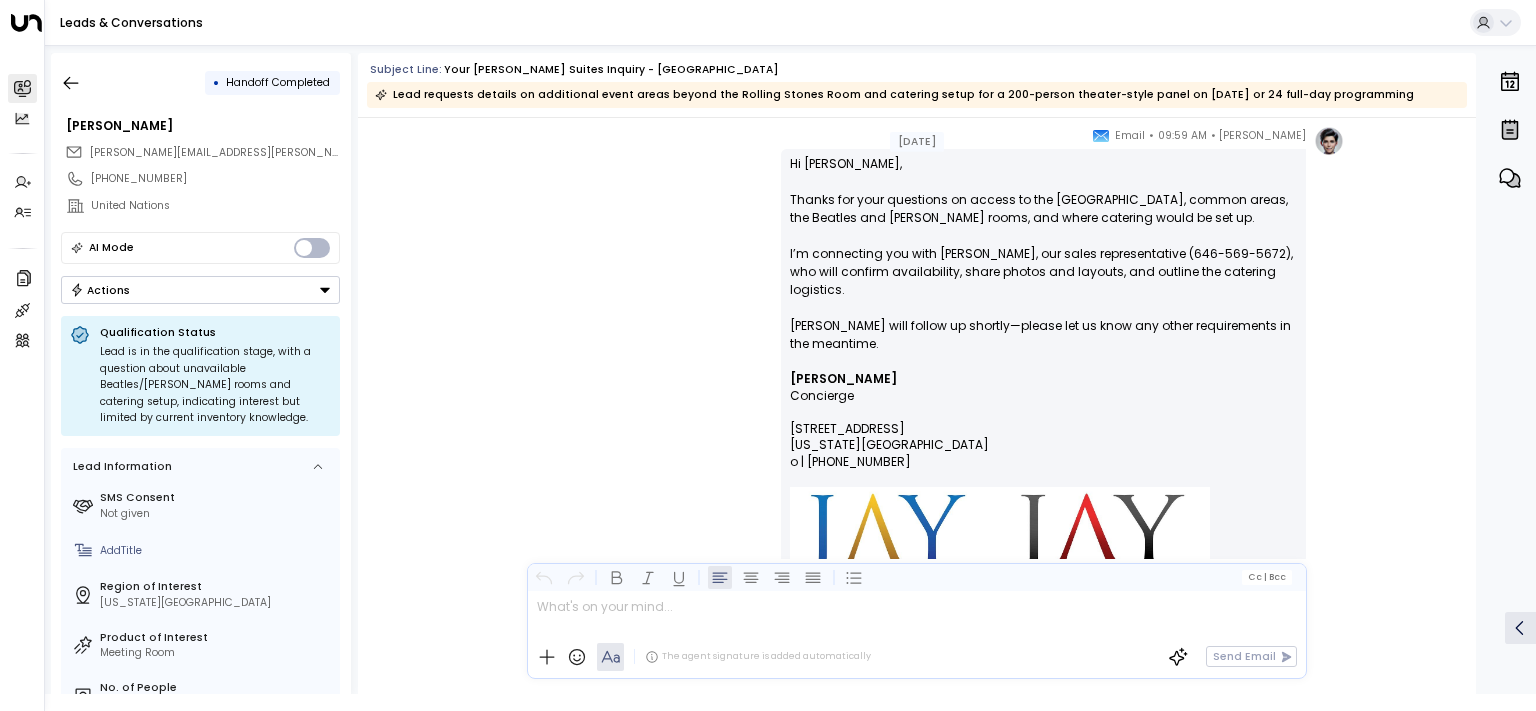 scroll, scrollTop: 4427, scrollLeft: 0, axis: vertical 